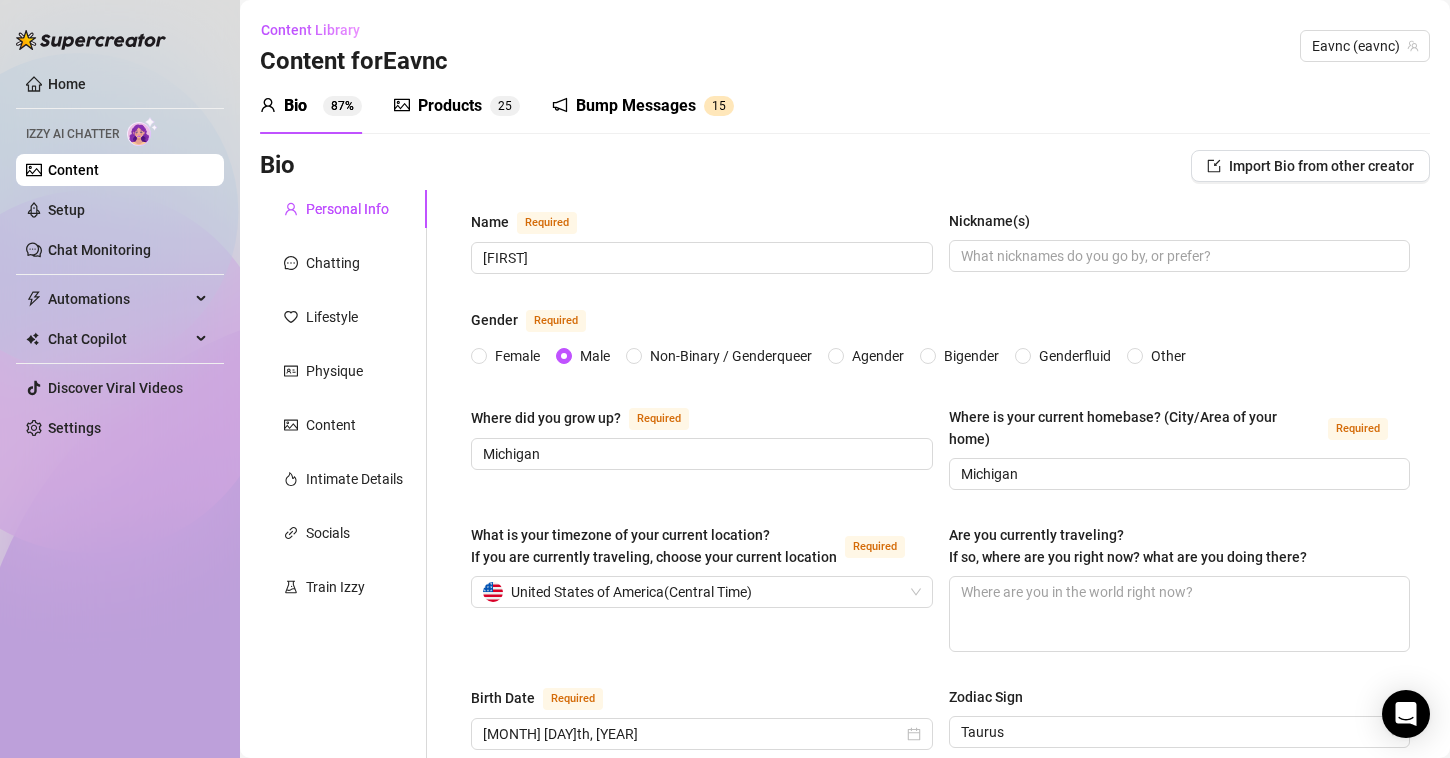 scroll, scrollTop: 0, scrollLeft: 0, axis: both 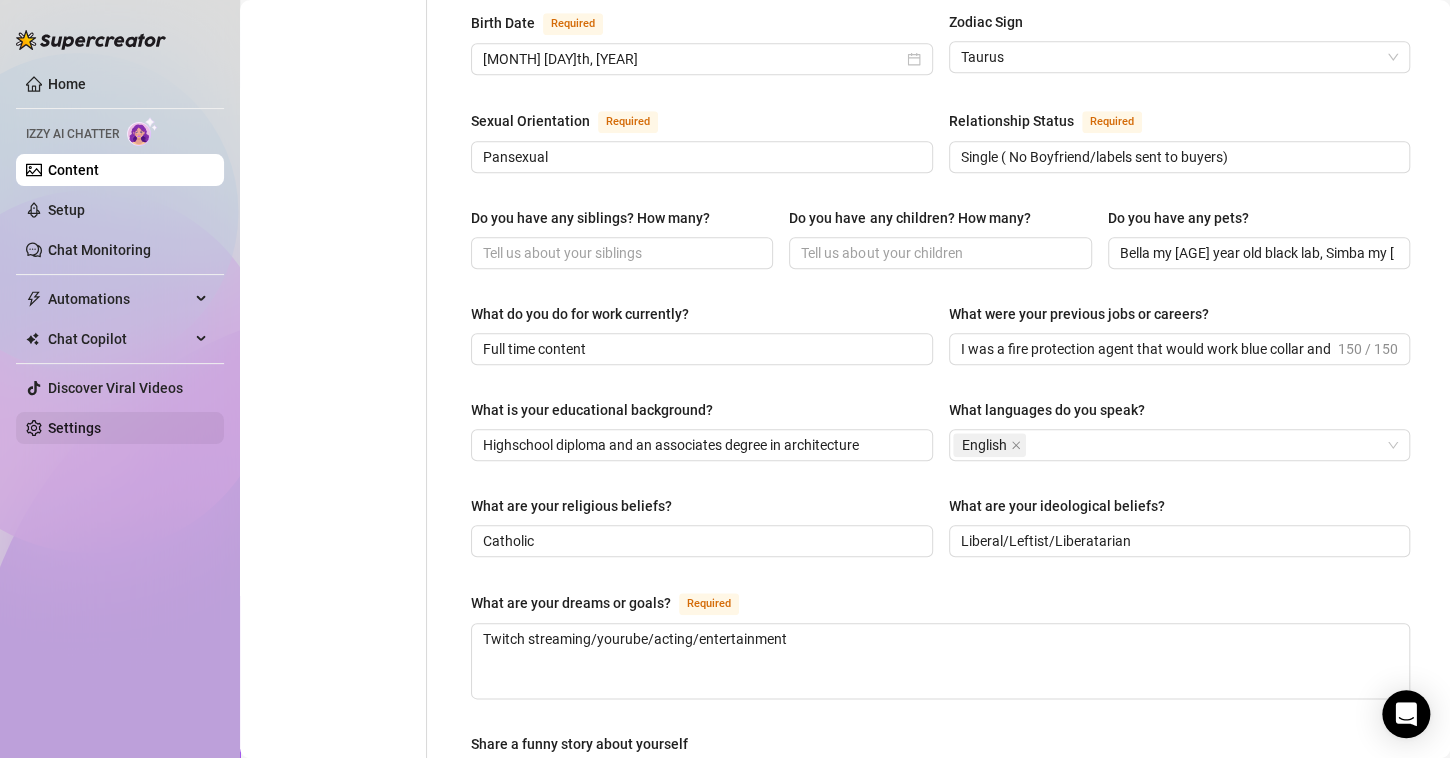 click on "Settings" at bounding box center [74, 428] 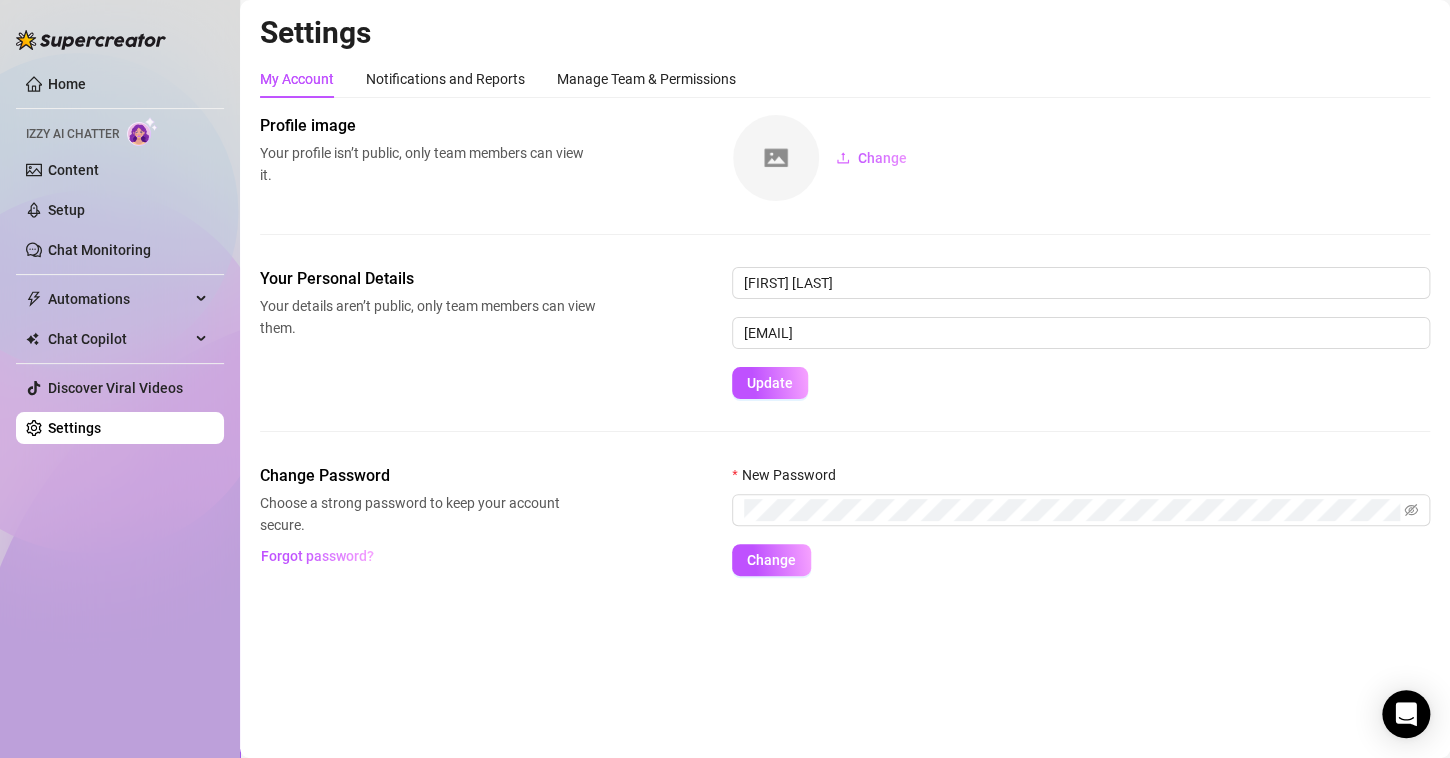 scroll, scrollTop: 0, scrollLeft: 0, axis: both 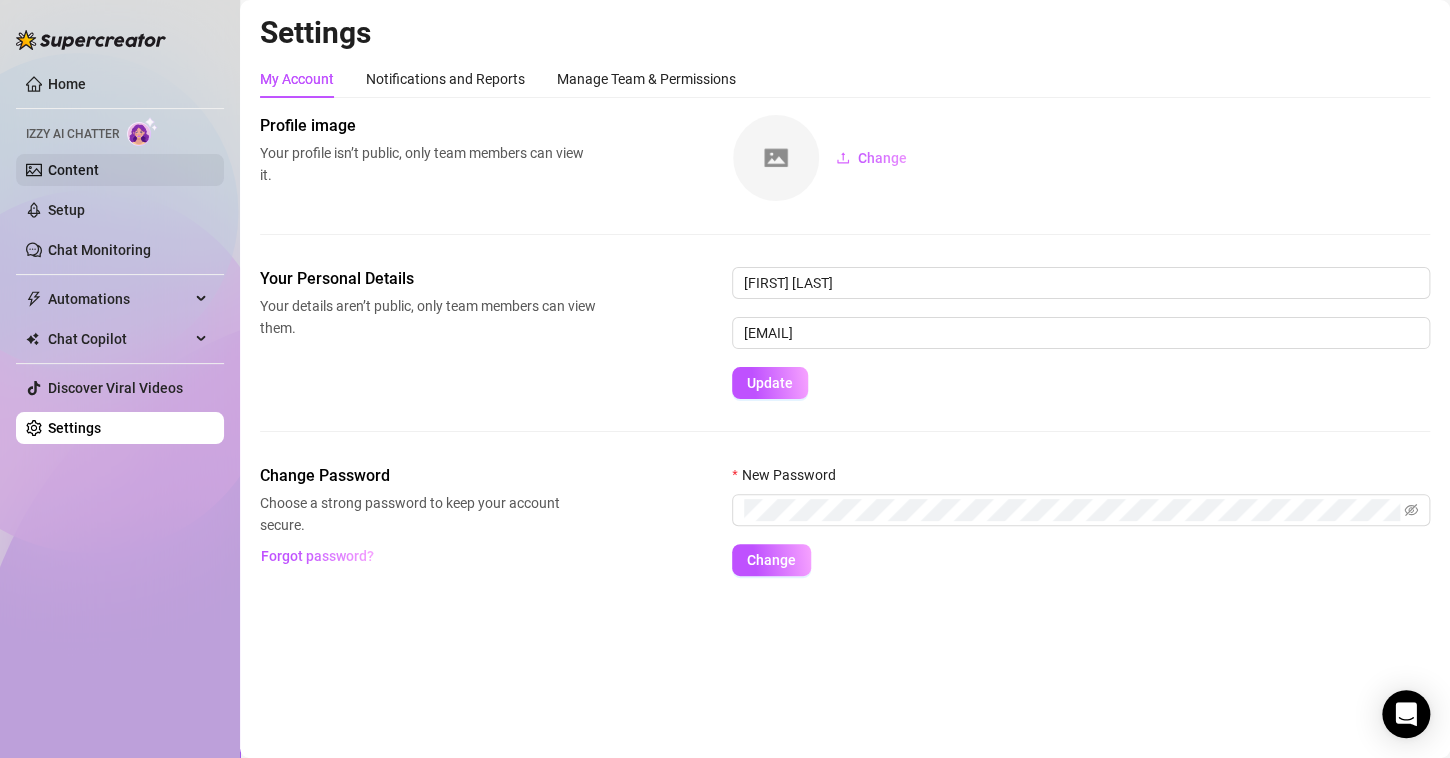 click on "Content" at bounding box center (73, 170) 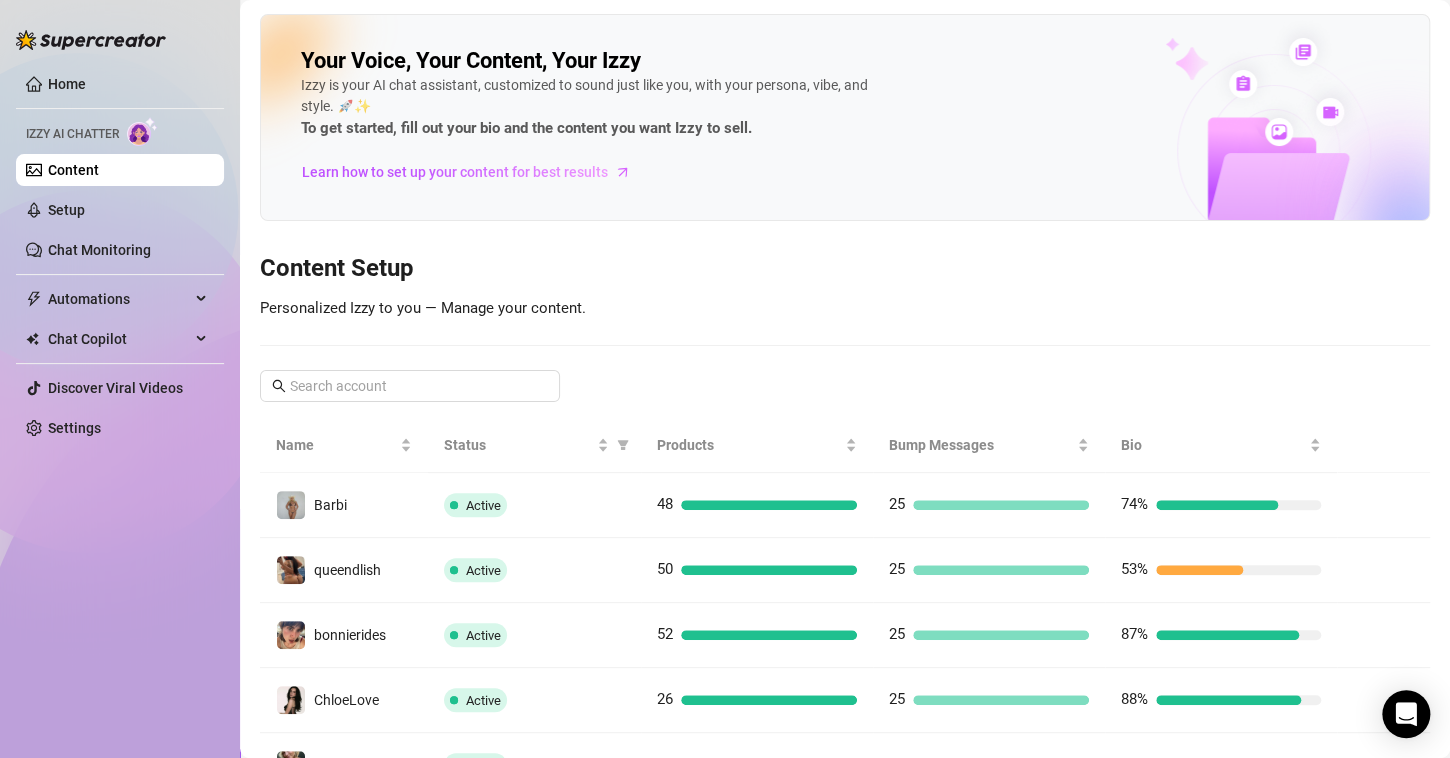 click on "Content" at bounding box center (73, 170) 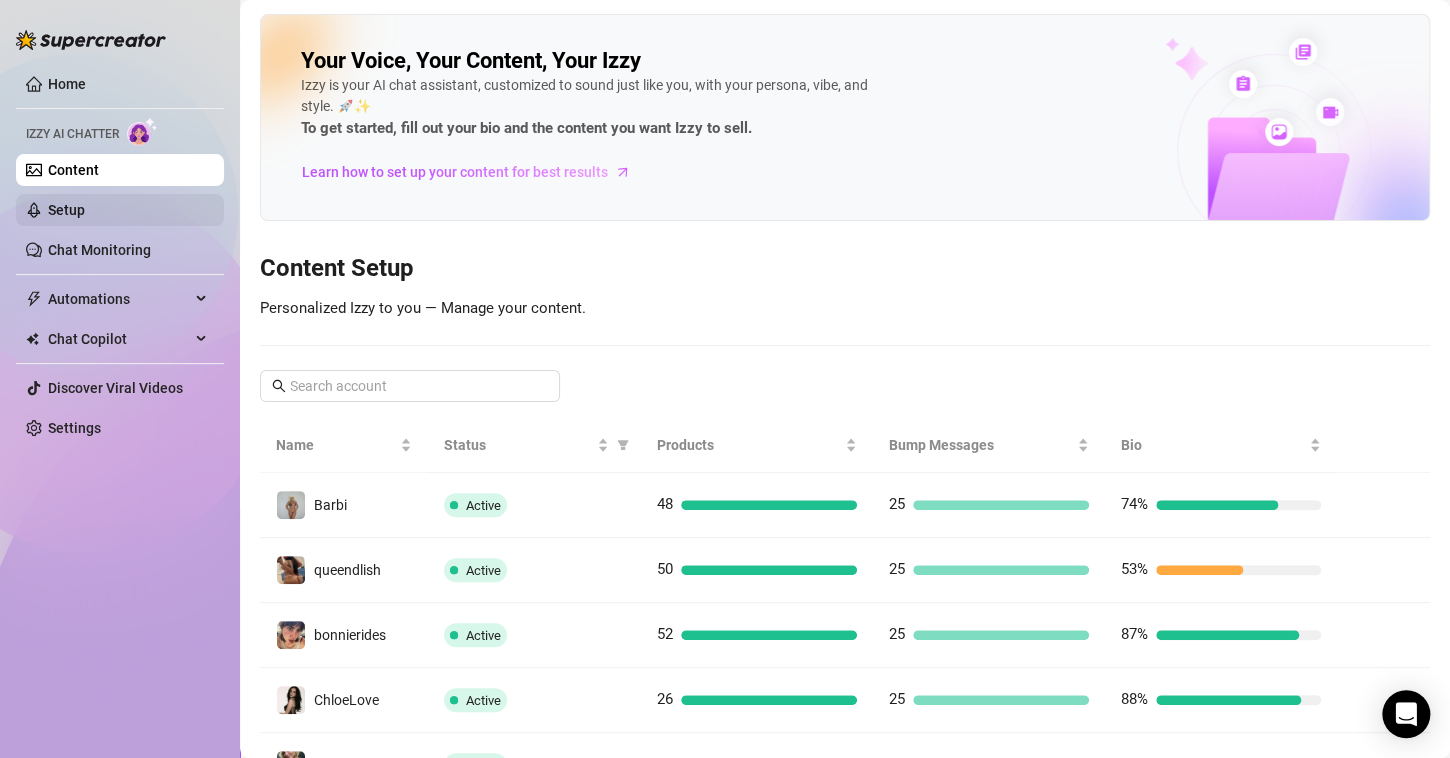 click on "Setup" at bounding box center (66, 210) 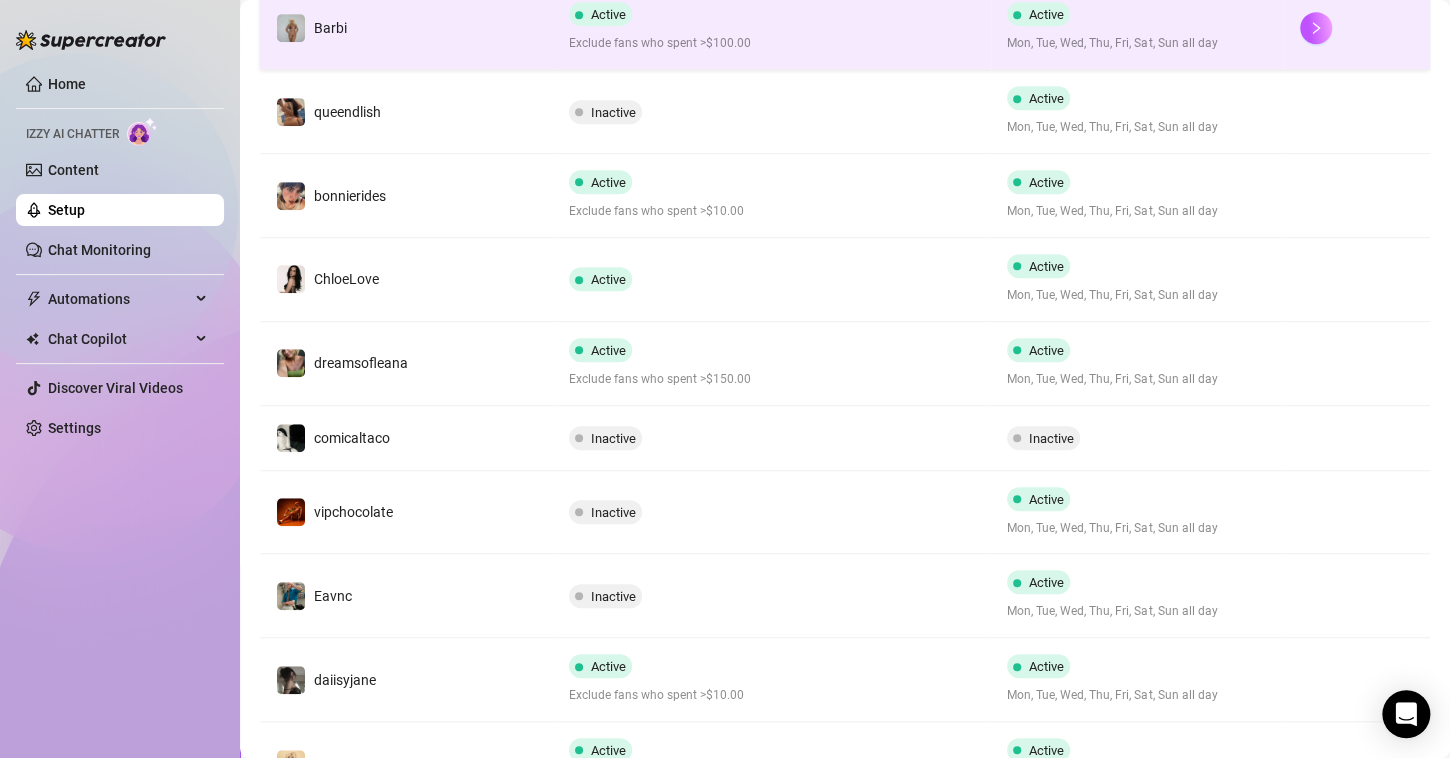 scroll, scrollTop: 455, scrollLeft: 0, axis: vertical 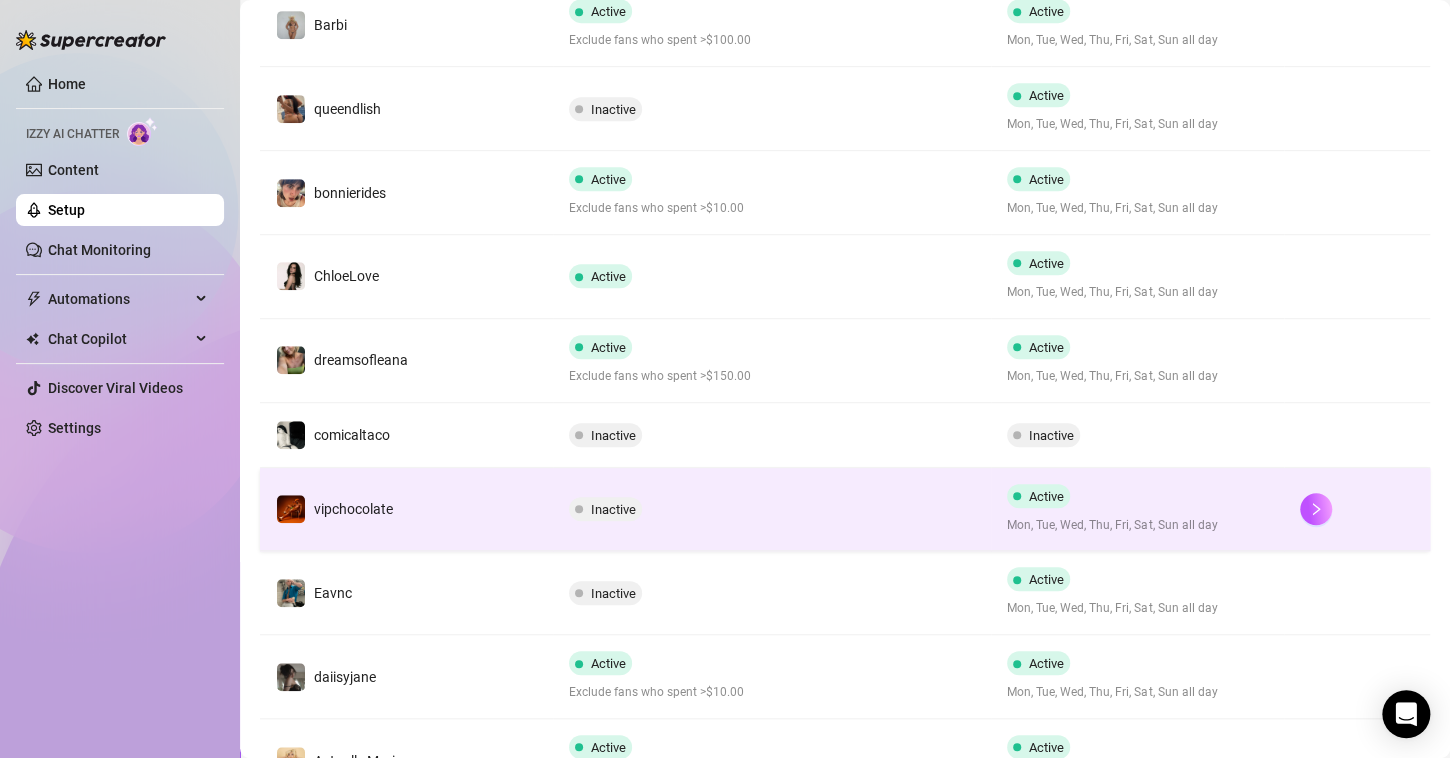 click on "vipchocolate" at bounding box center (406, 510) 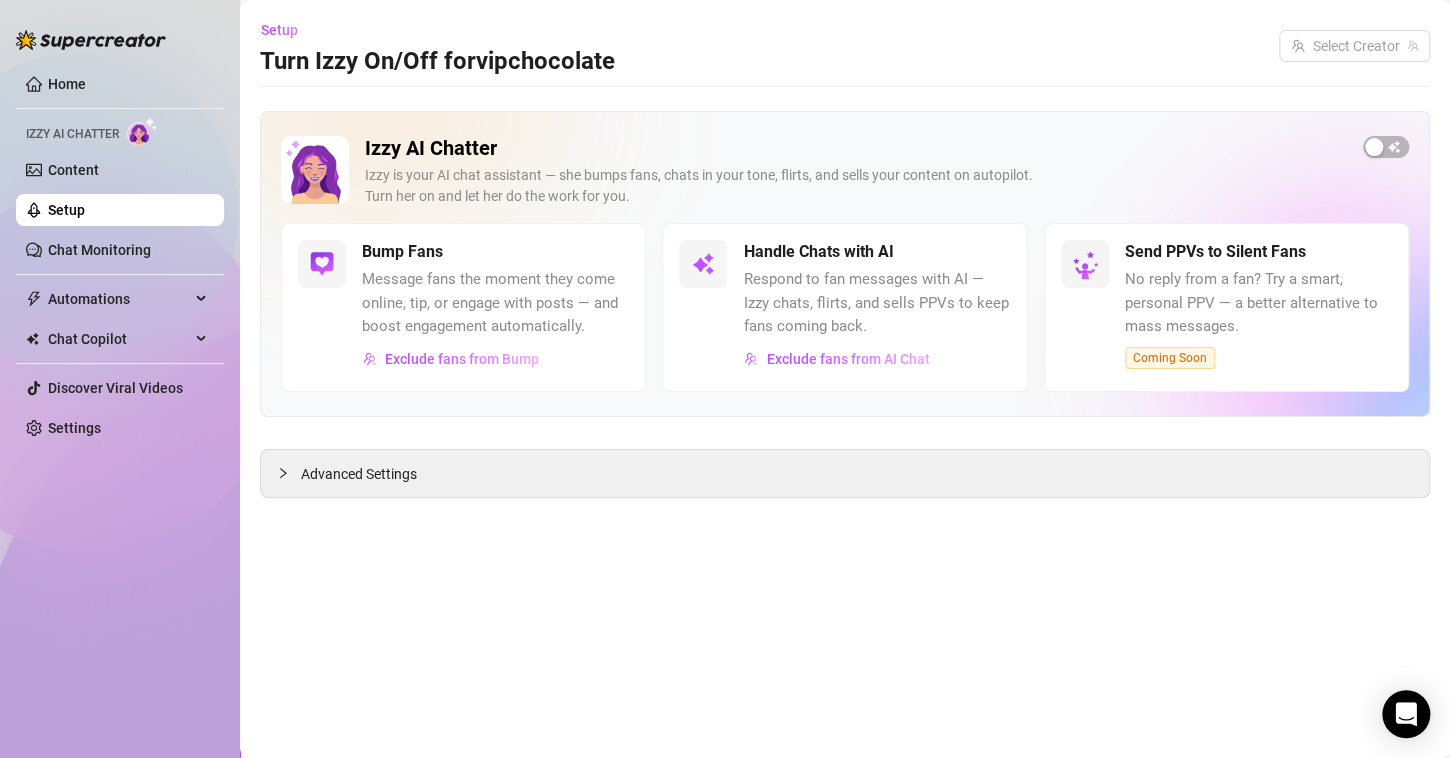 scroll, scrollTop: 0, scrollLeft: 0, axis: both 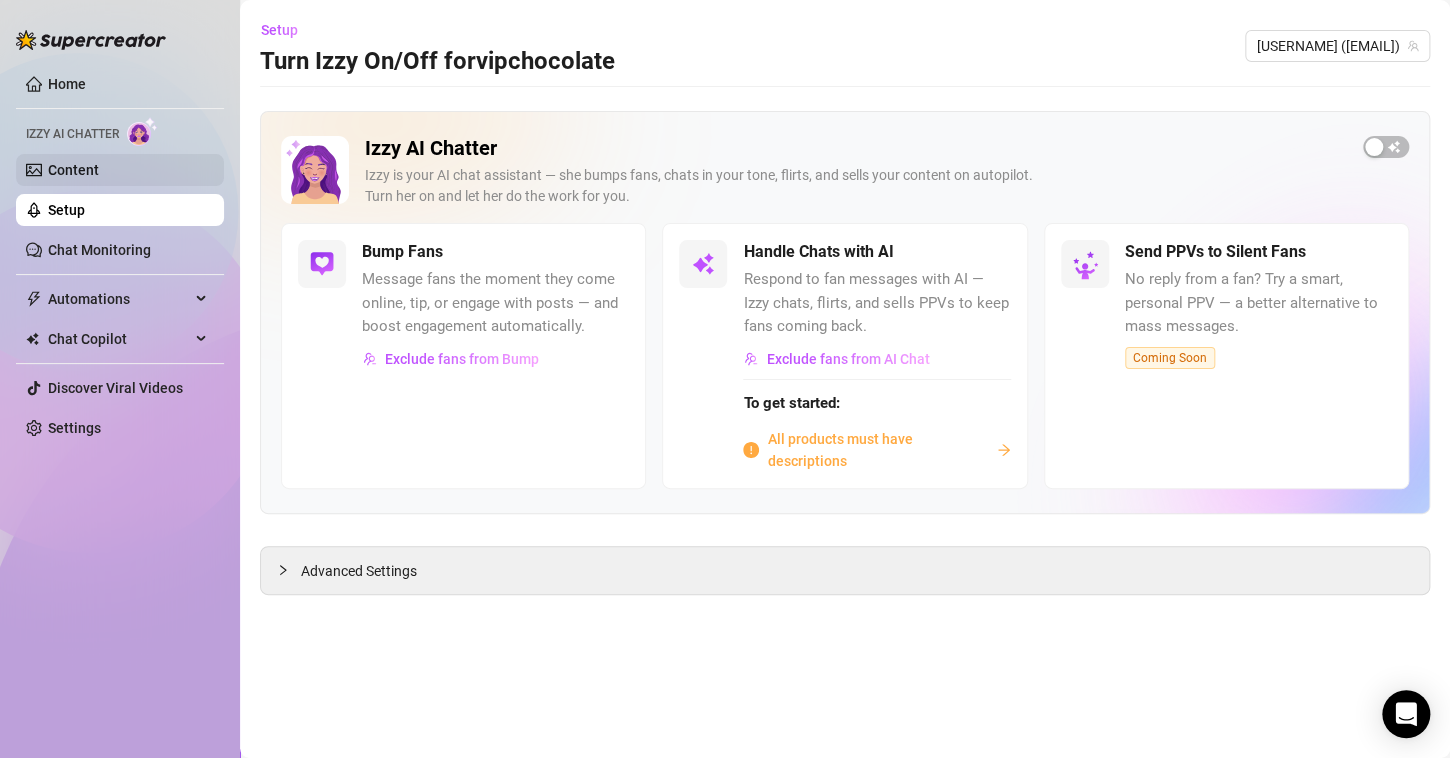 click on "Content" at bounding box center (73, 170) 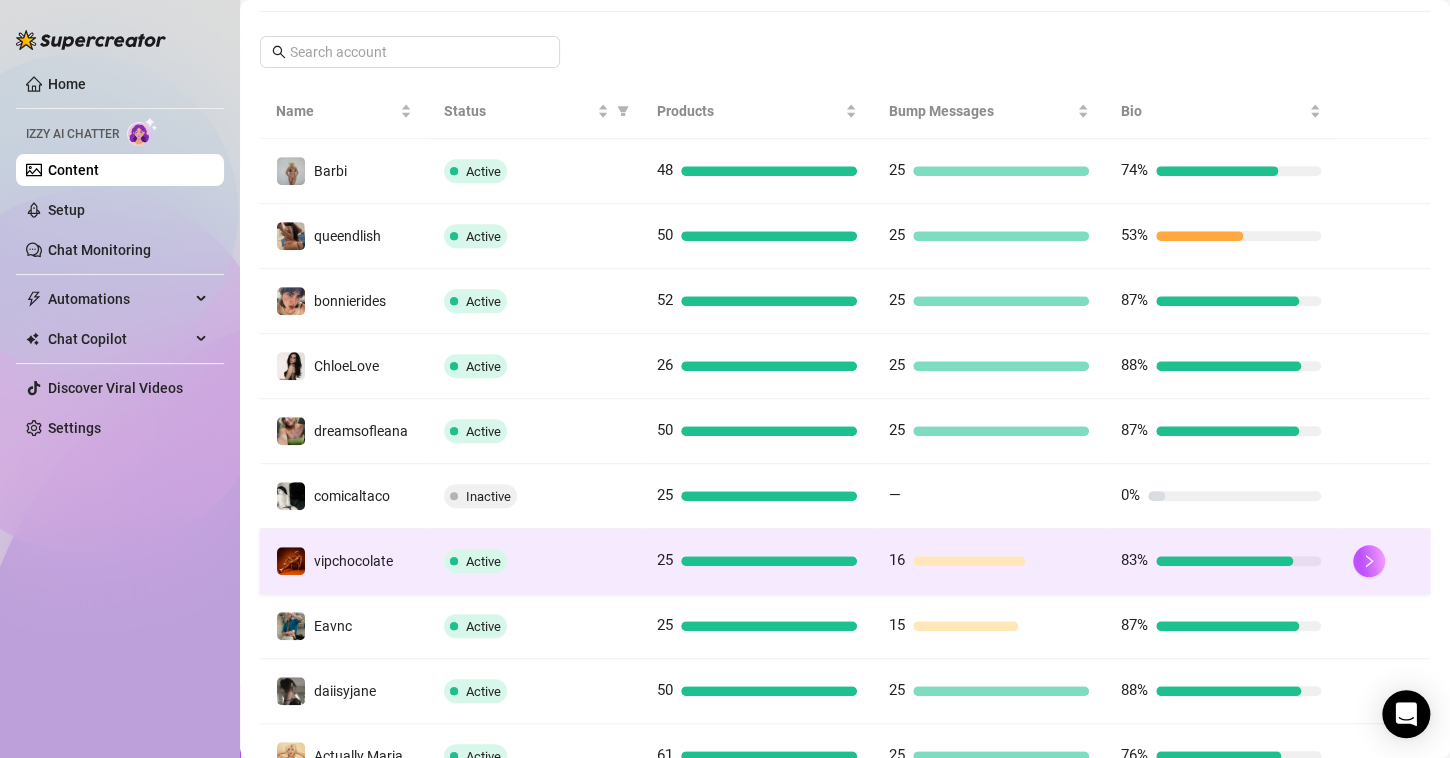 scroll, scrollTop: 340, scrollLeft: 0, axis: vertical 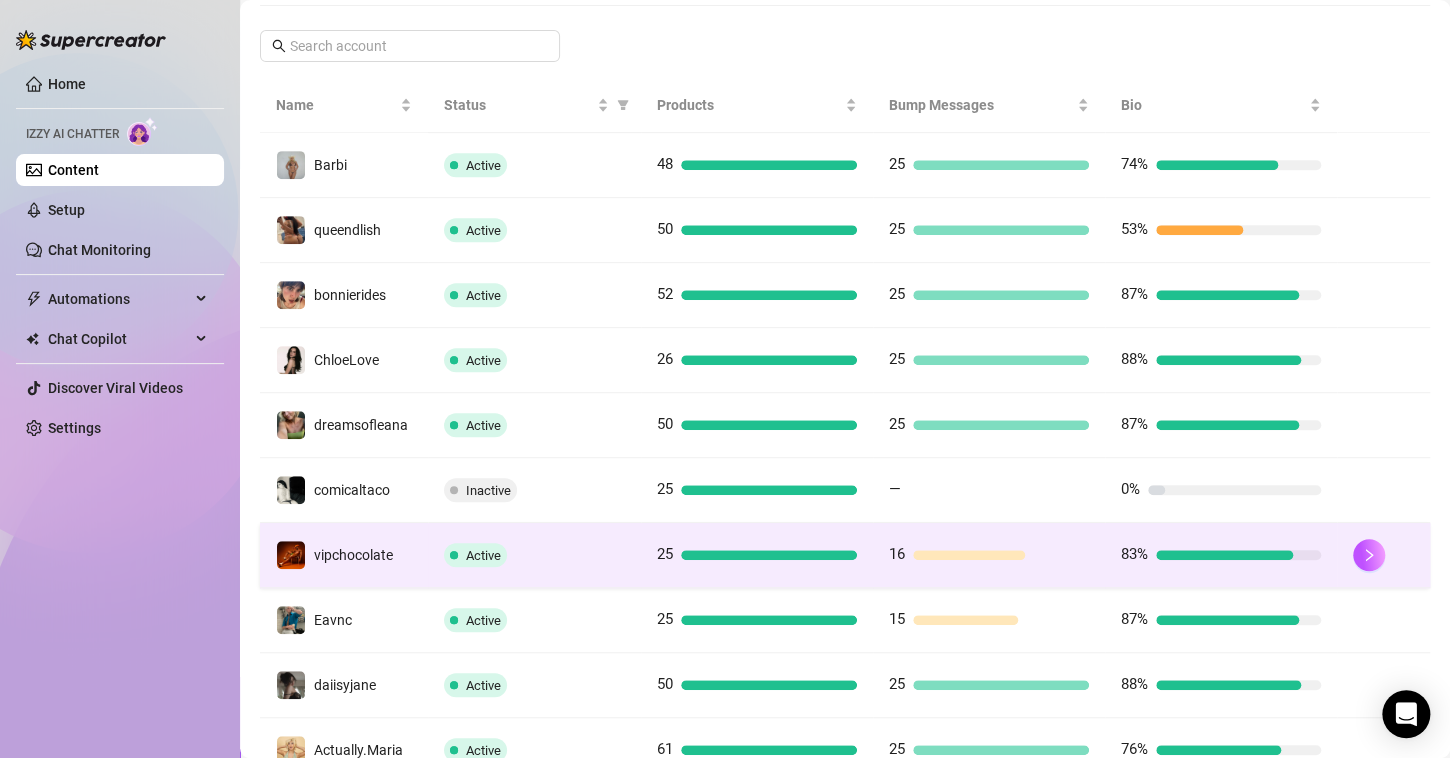click on "Active" at bounding box center (534, 555) 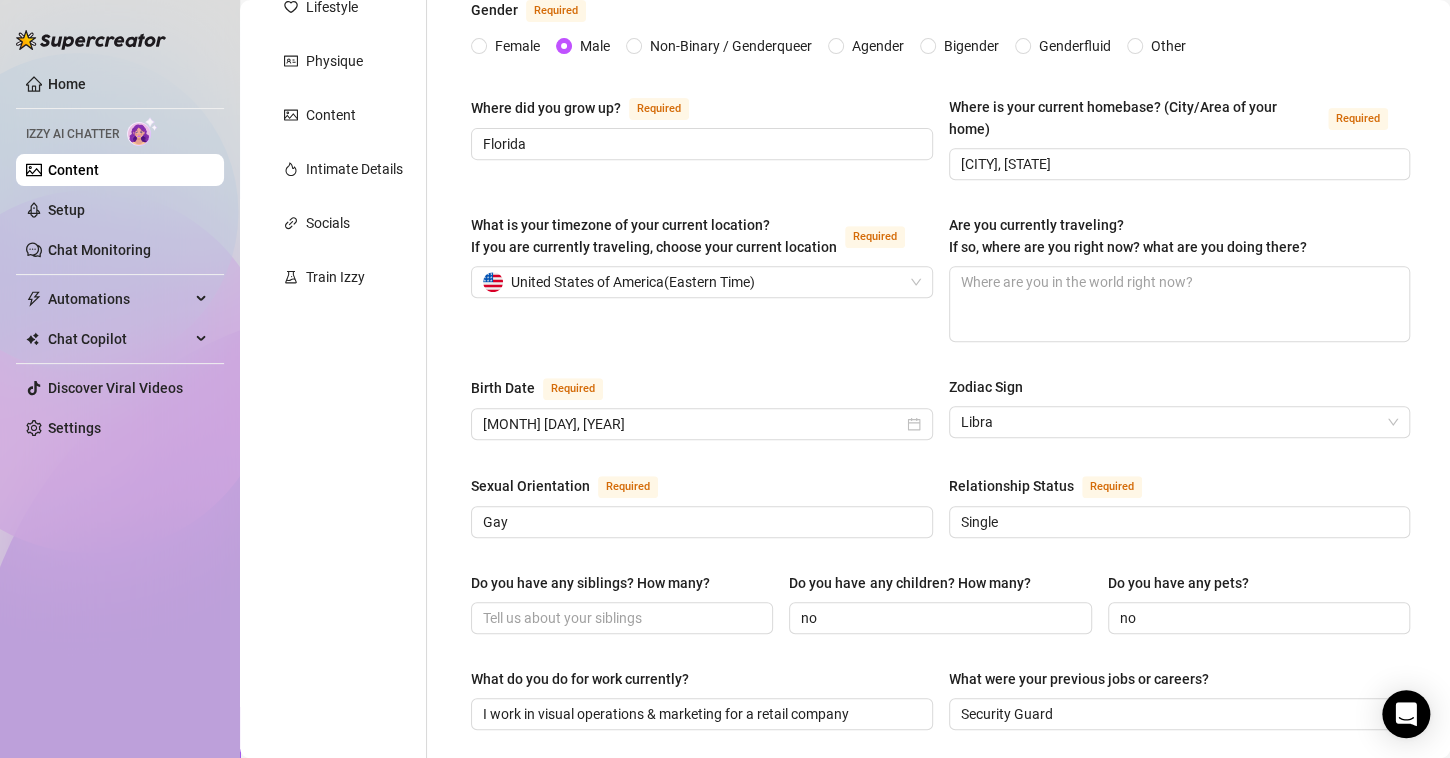 scroll, scrollTop: 249, scrollLeft: 0, axis: vertical 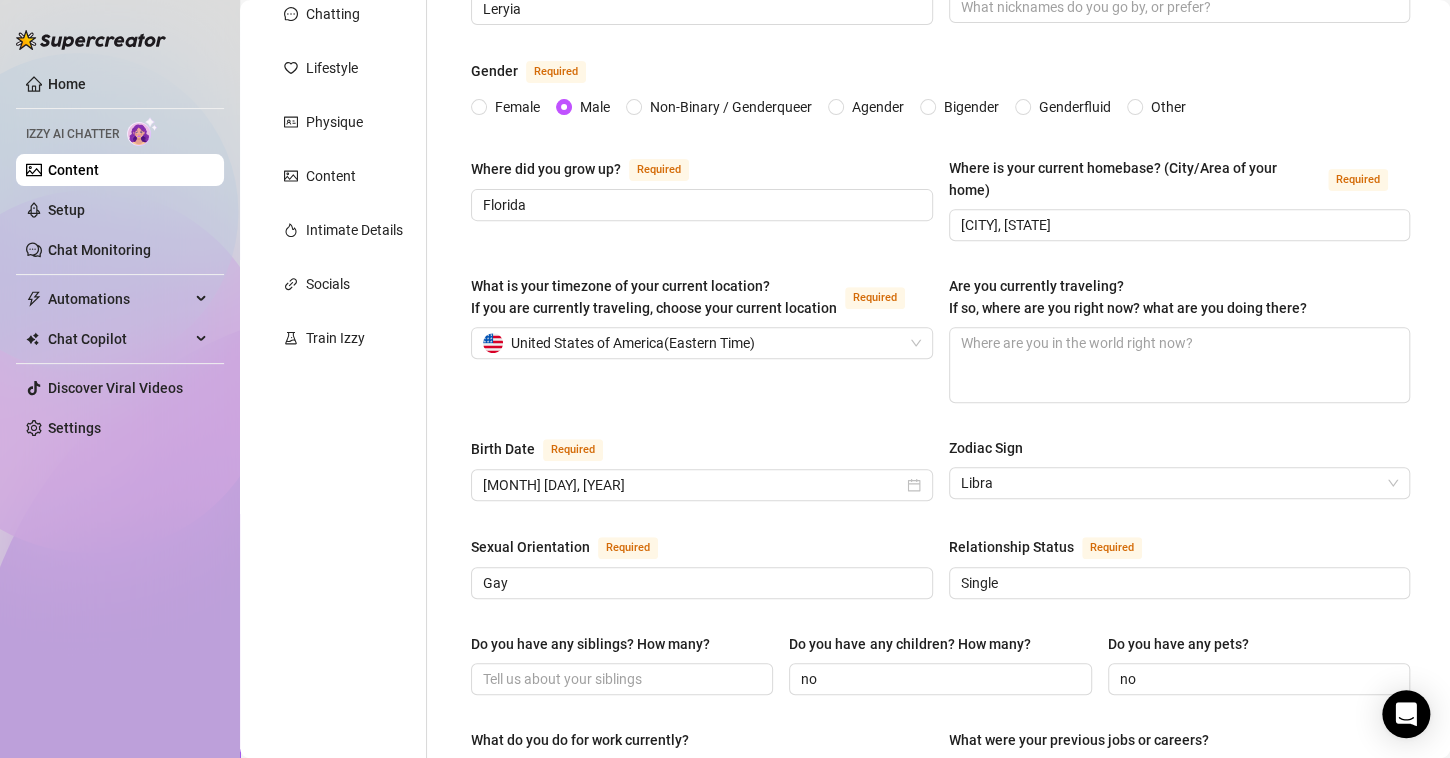 click on "Content" at bounding box center [73, 170] 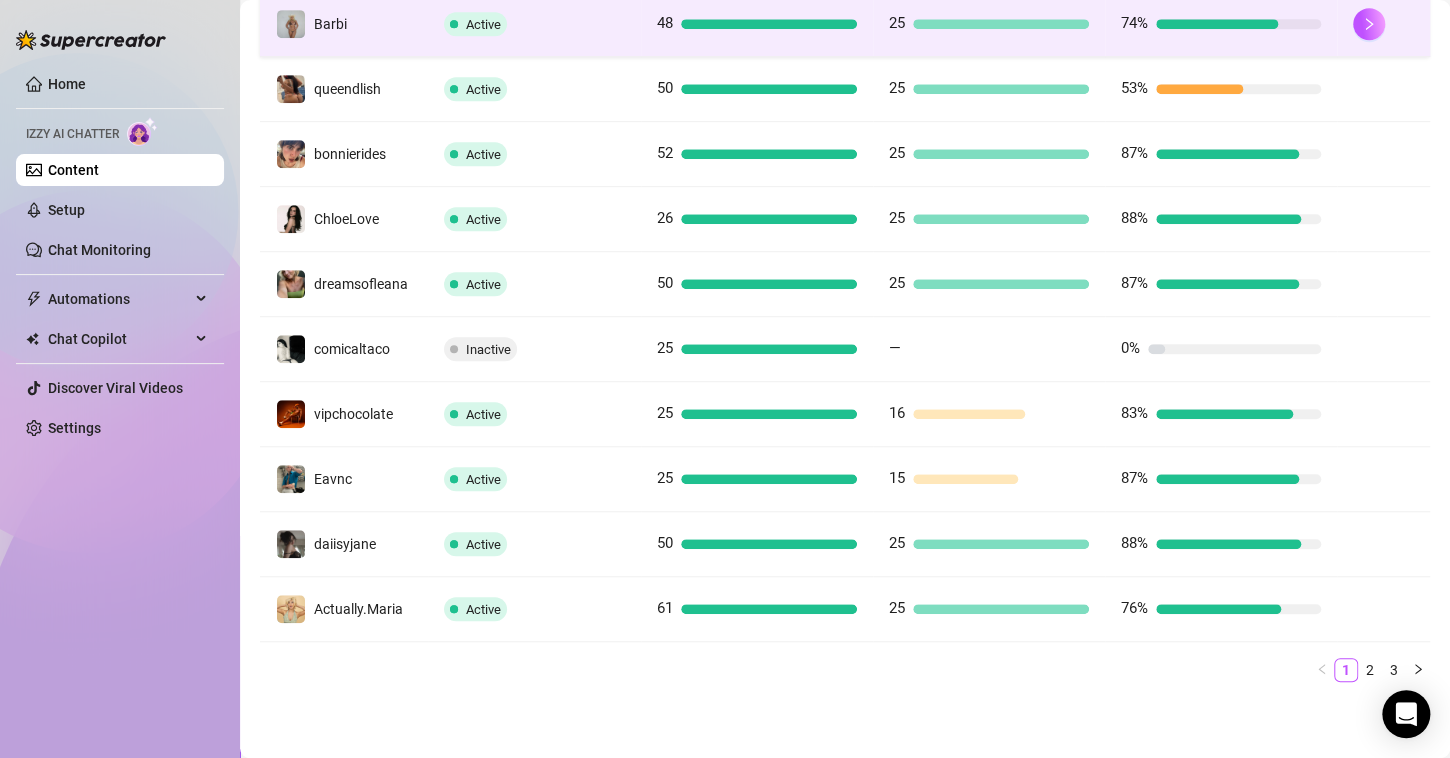 scroll, scrollTop: 489, scrollLeft: 0, axis: vertical 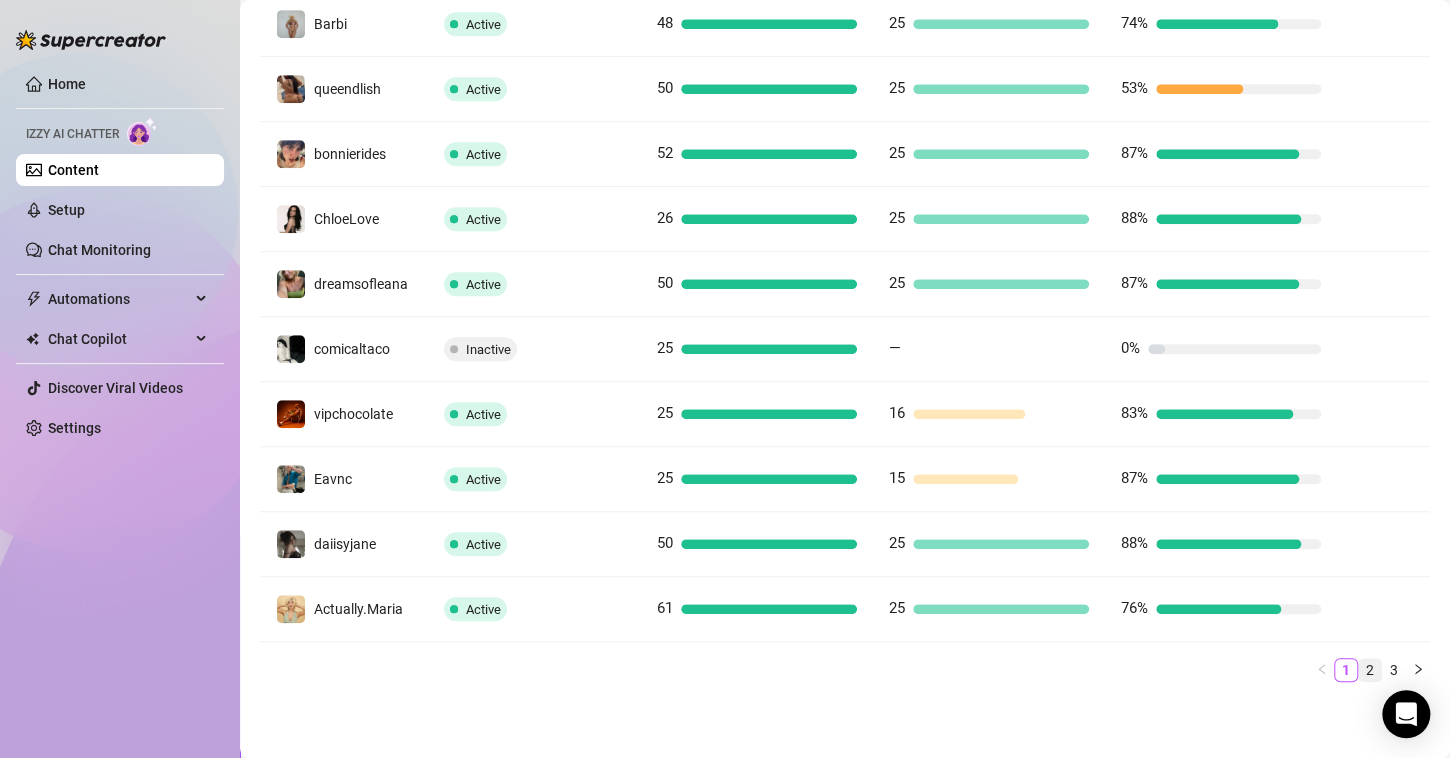 click on "2" at bounding box center [1370, 670] 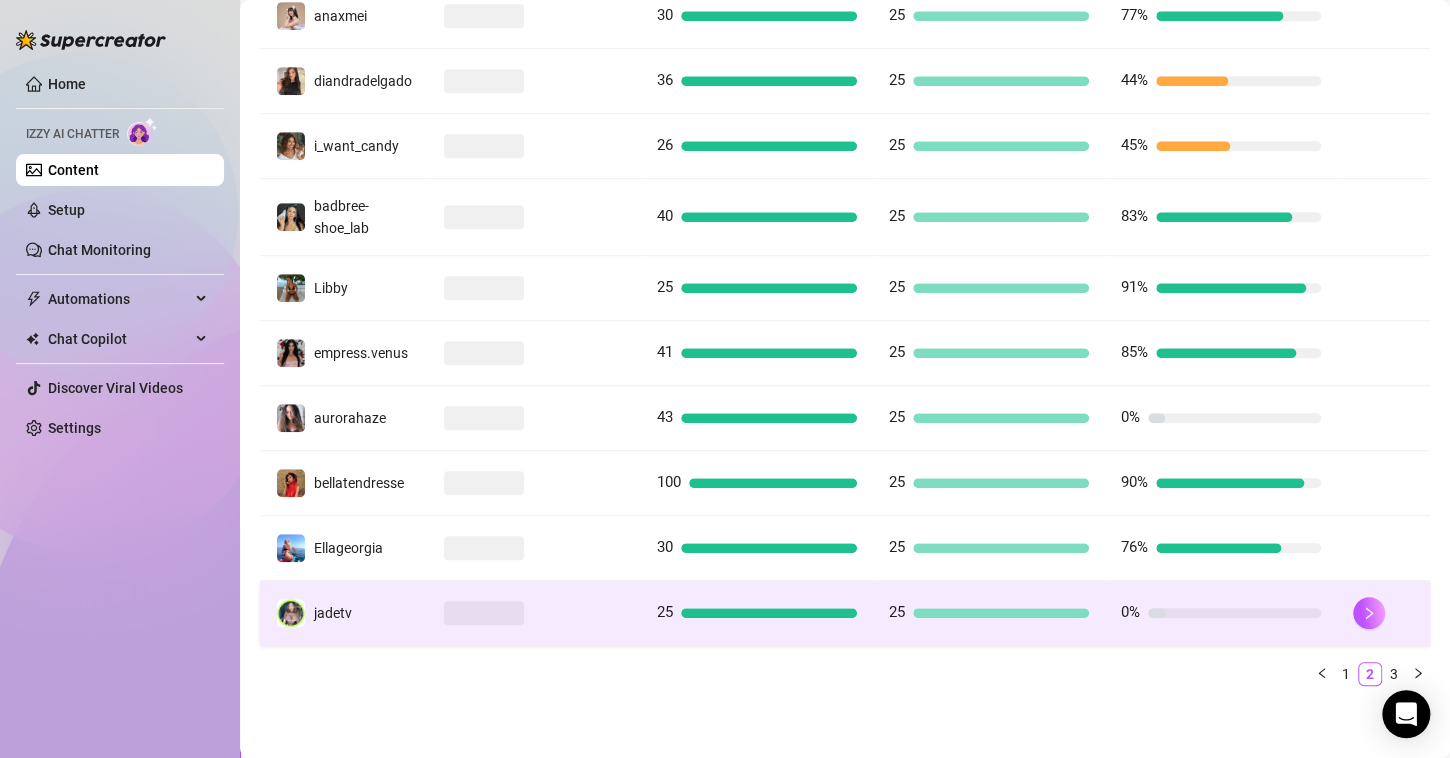scroll, scrollTop: 489, scrollLeft: 0, axis: vertical 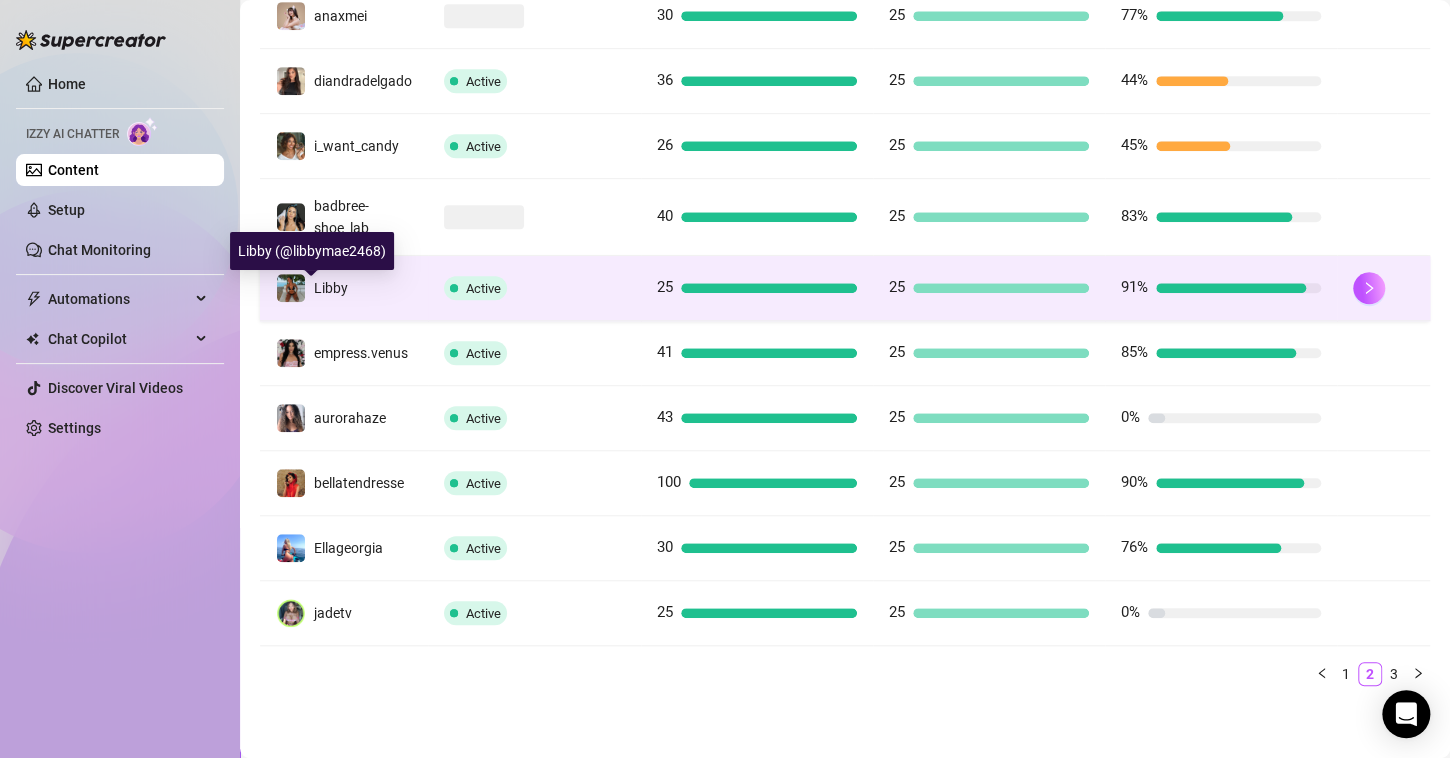 click on "Libby" at bounding box center [331, 288] 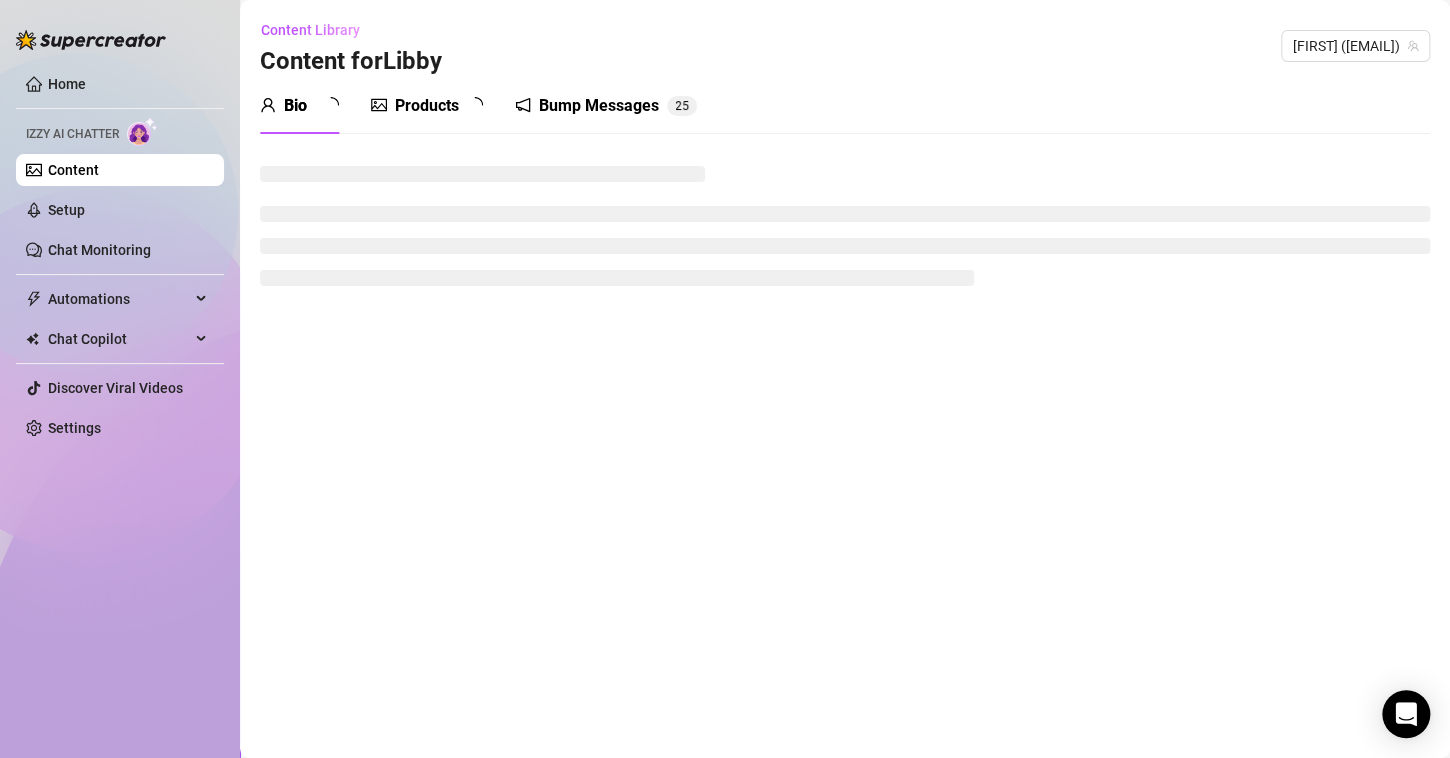 type 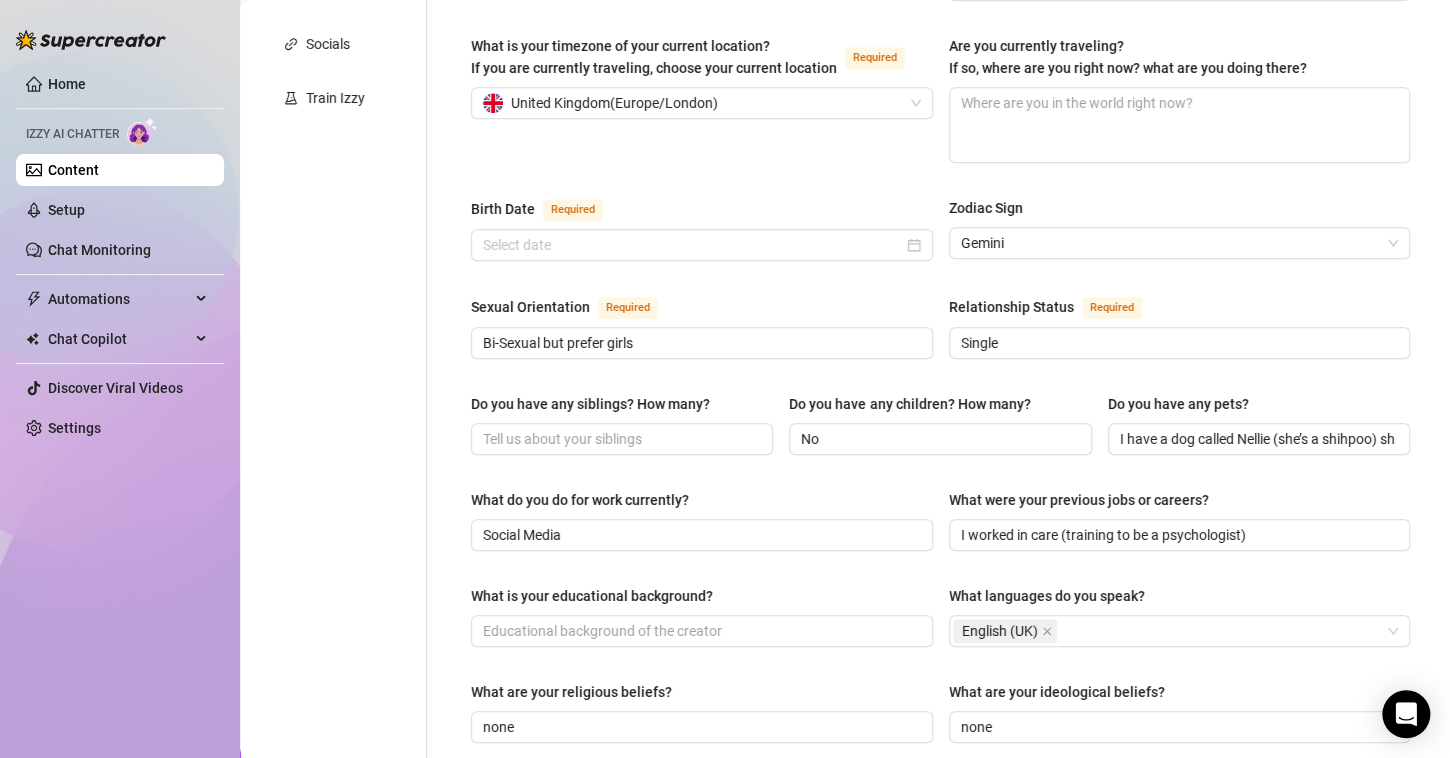 radio on "true" 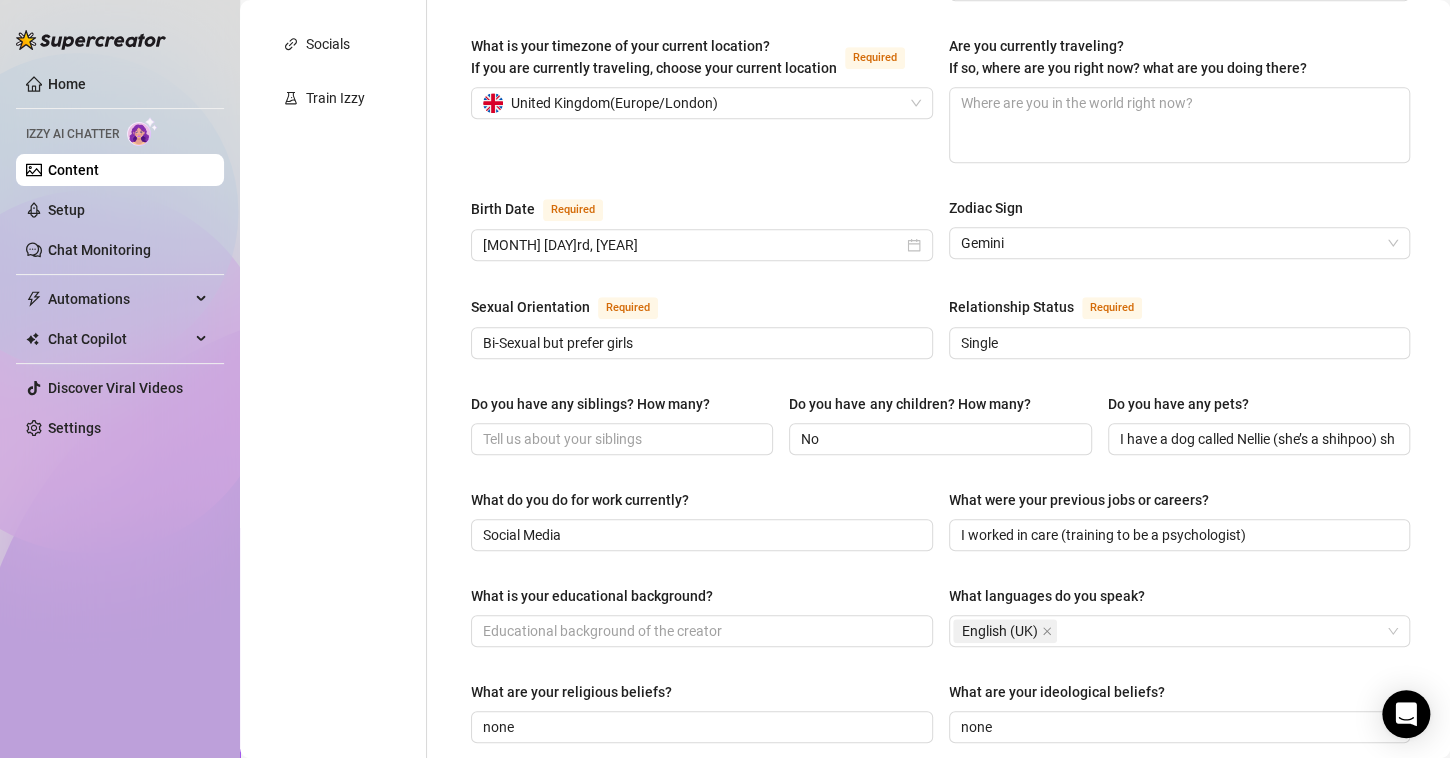 type on "[MONTH] [DAY]rd, [YEAR]" 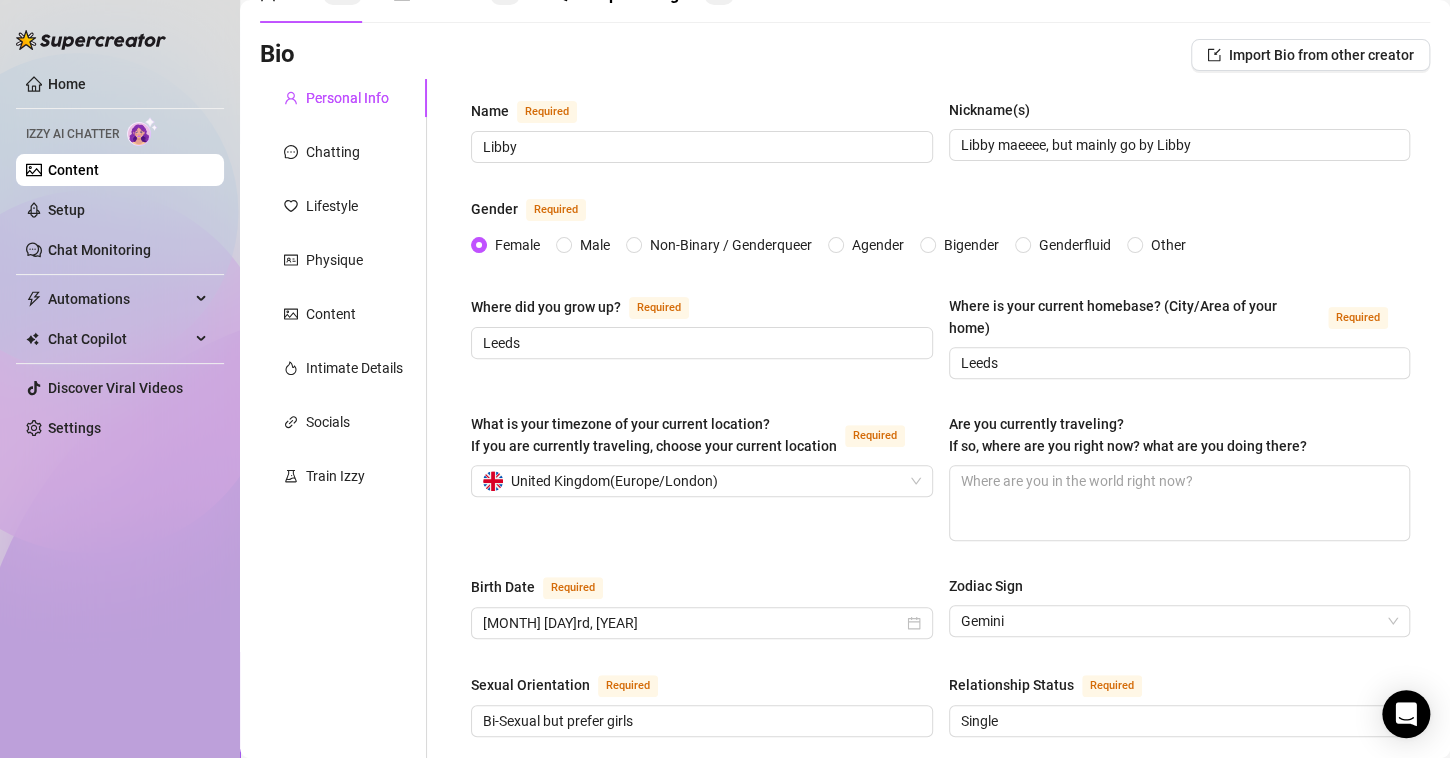 scroll, scrollTop: 18, scrollLeft: 0, axis: vertical 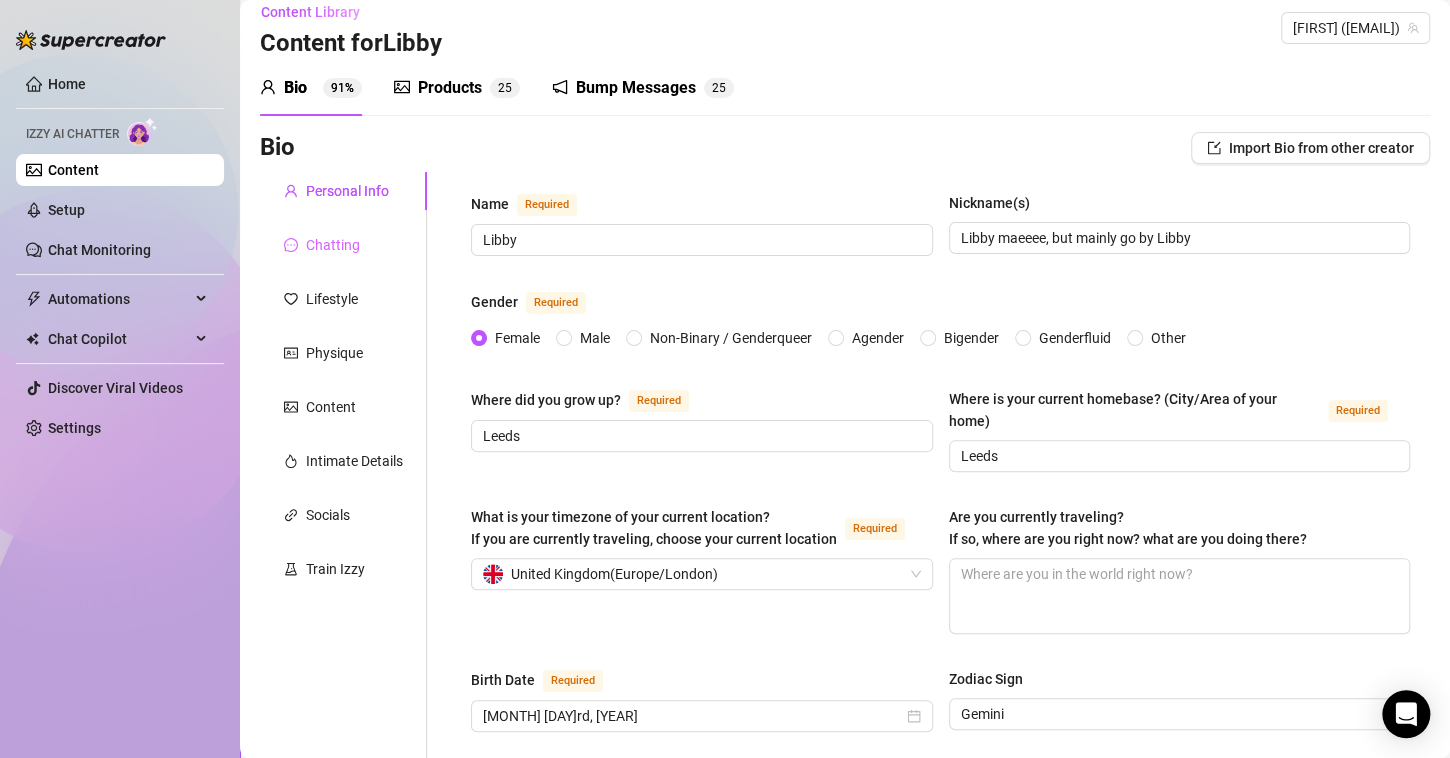 click on "Chatting" at bounding box center [343, 245] 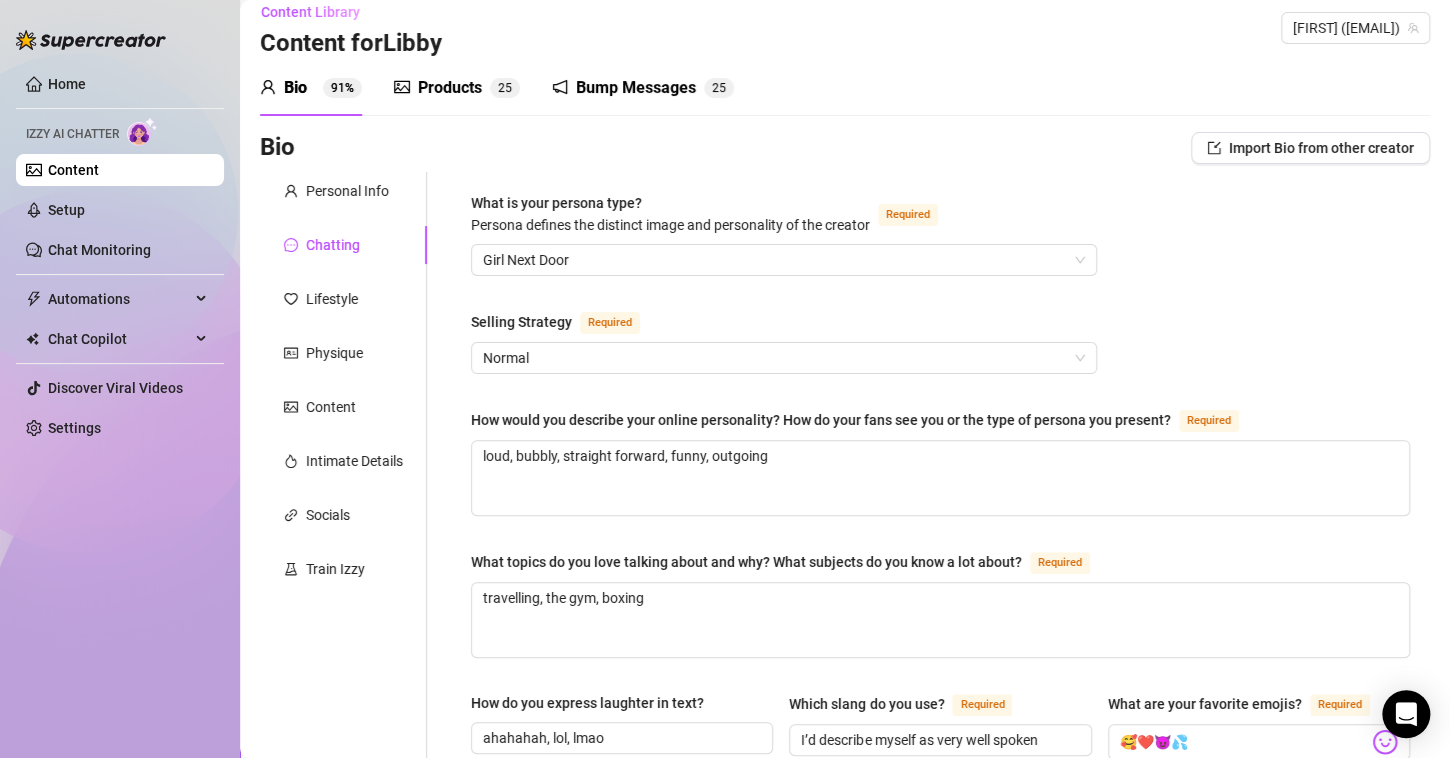 type 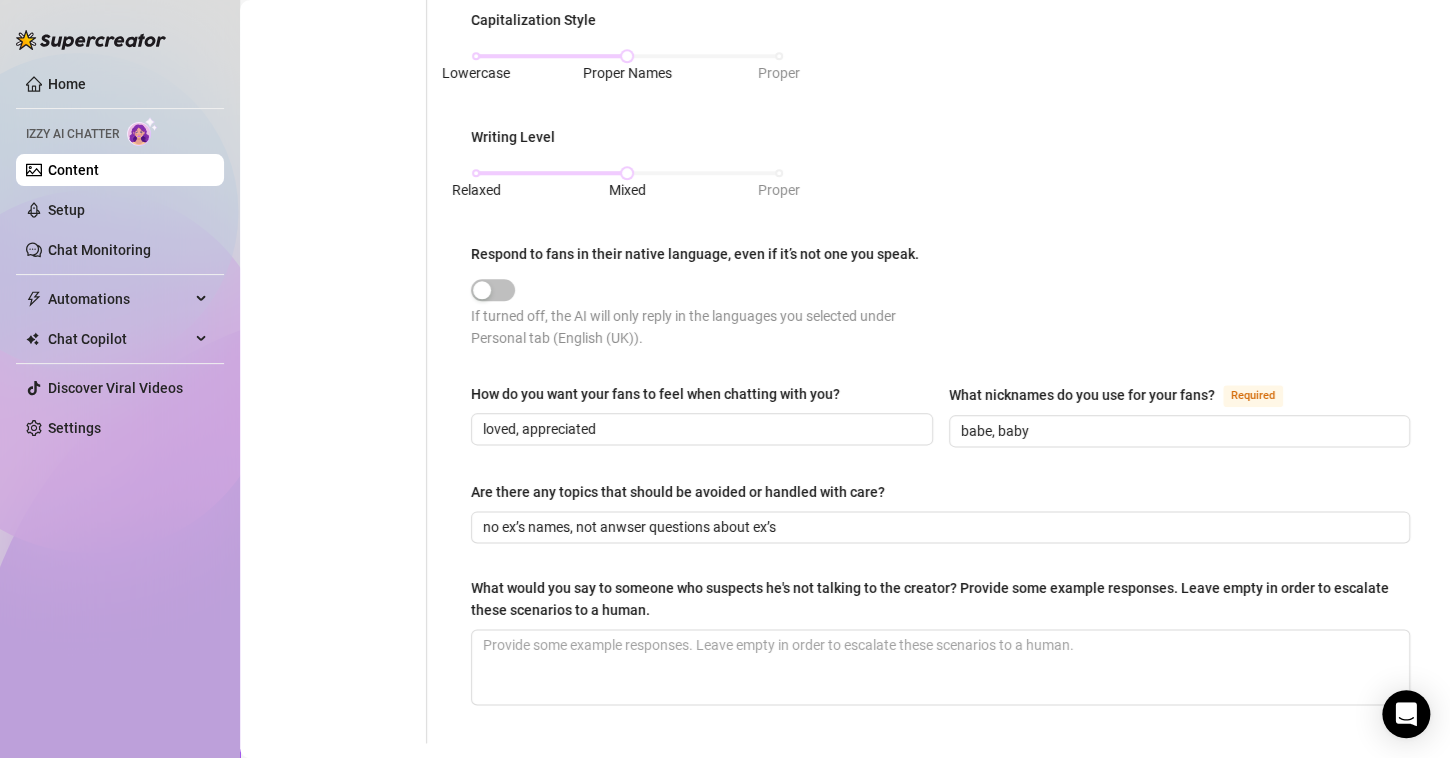 scroll, scrollTop: 914, scrollLeft: 0, axis: vertical 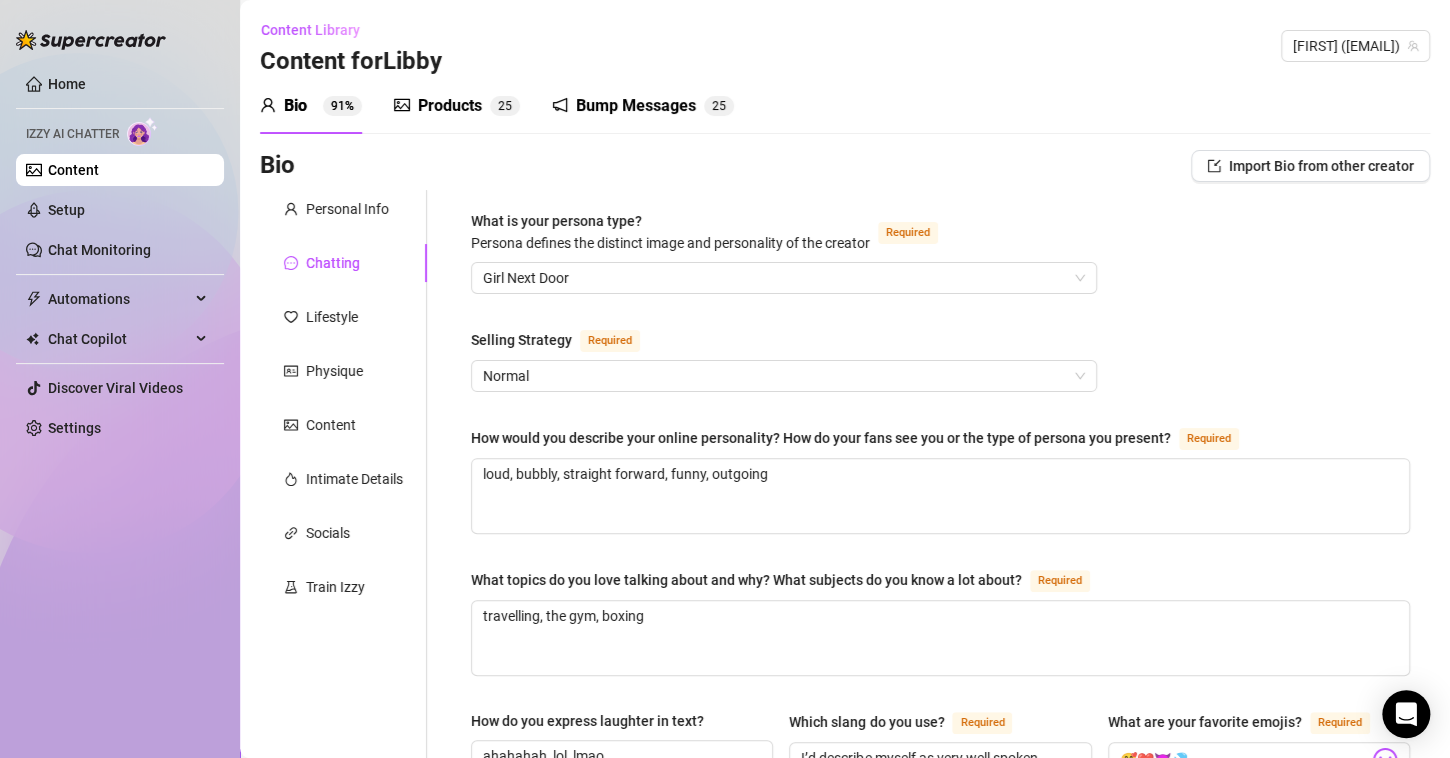 click on "Content Library Content for  Libby Libby ([EMAIL]) Bio   91% Products 2 5 Bump Messages 2 5 Bio Import Bio from other creator Personal Info Chatting Lifestyle Physique Content Intimate Details Socials Train Izzy Name Required Libby Nickname(s) Libby maeeee, but mainly go by Libby Gender Required Female Male Non-Binary / Genderqueer Agender Bigender Genderfluid Other Where did you grow up? Required Leeds Where is your current homebase? (City/Area of your home) Required Leeds What is your timezone of your current location? If you are currently traveling, choose your current location Required United Kingdom  ( Europe/London ) Are you currently traveling? If so, where are you right now? what are you doing there? Birth Date Required [MONTH] [DAY], [YEAR] Zodiac Sign Gemini Sexual Orientation Required Bi-Sexual but prefer girls Relationship Status Required Single Do you have any siblings? How many? Do you have any children? How many? No Do you have any pets? What do you do for work currently? Social Media   none no" at bounding box center (845, 919) 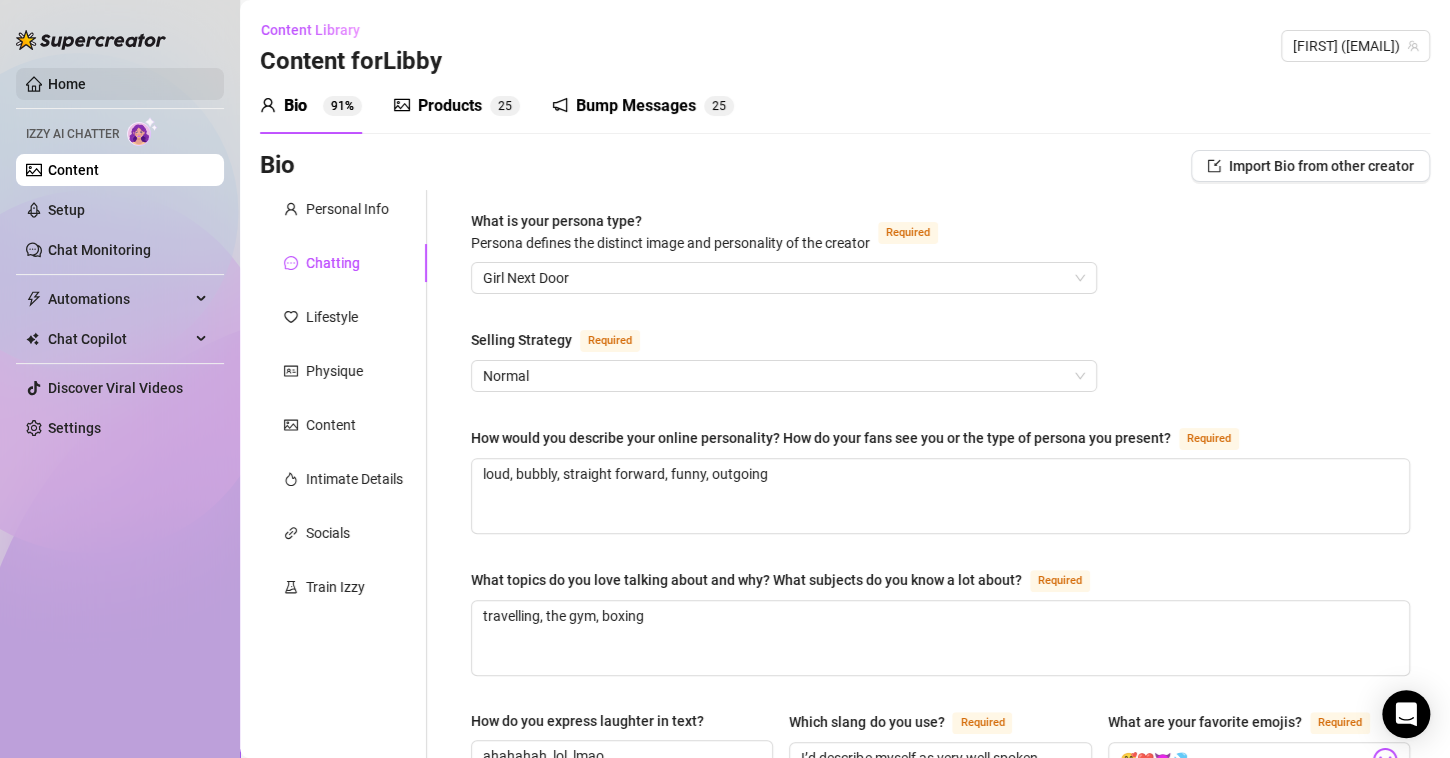 click on "Home" at bounding box center [67, 84] 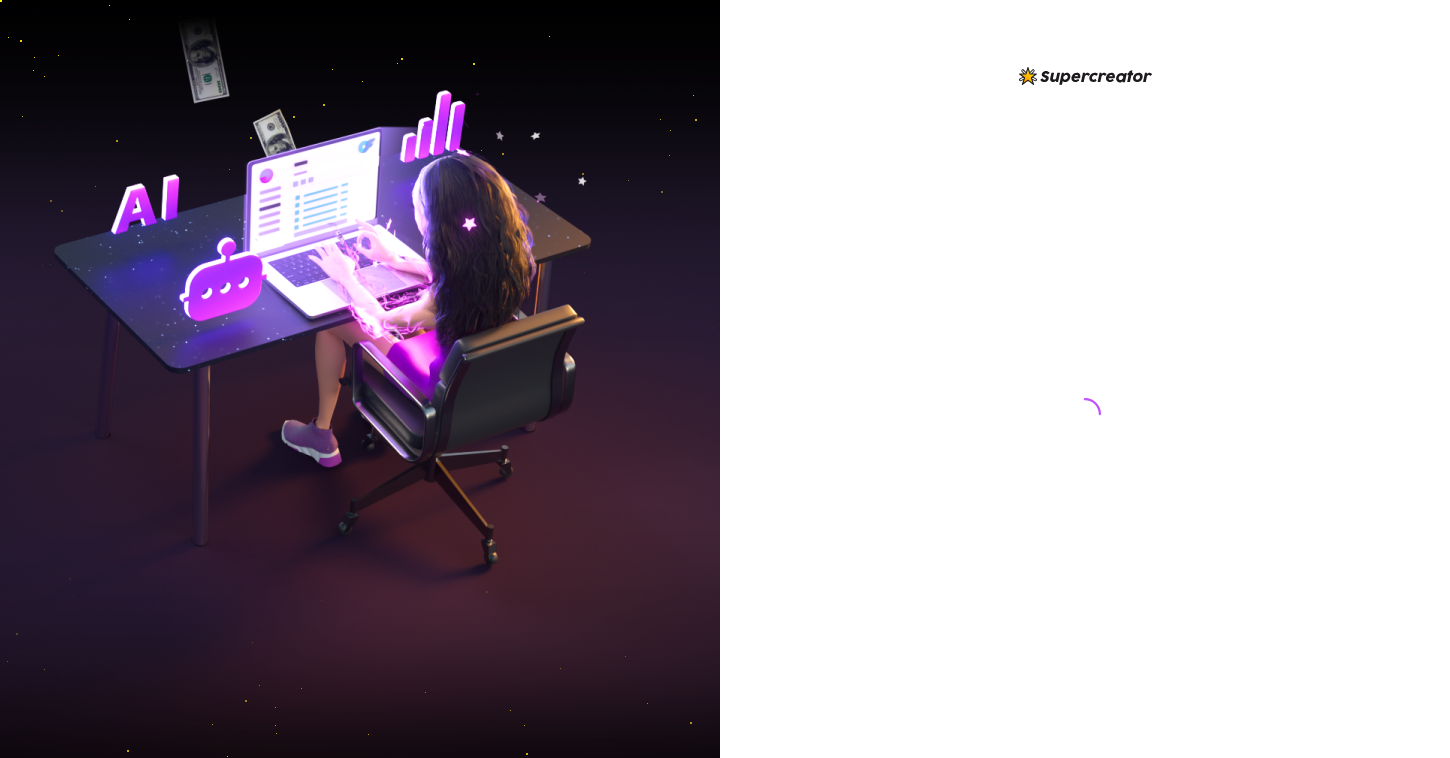scroll, scrollTop: 0, scrollLeft: 0, axis: both 